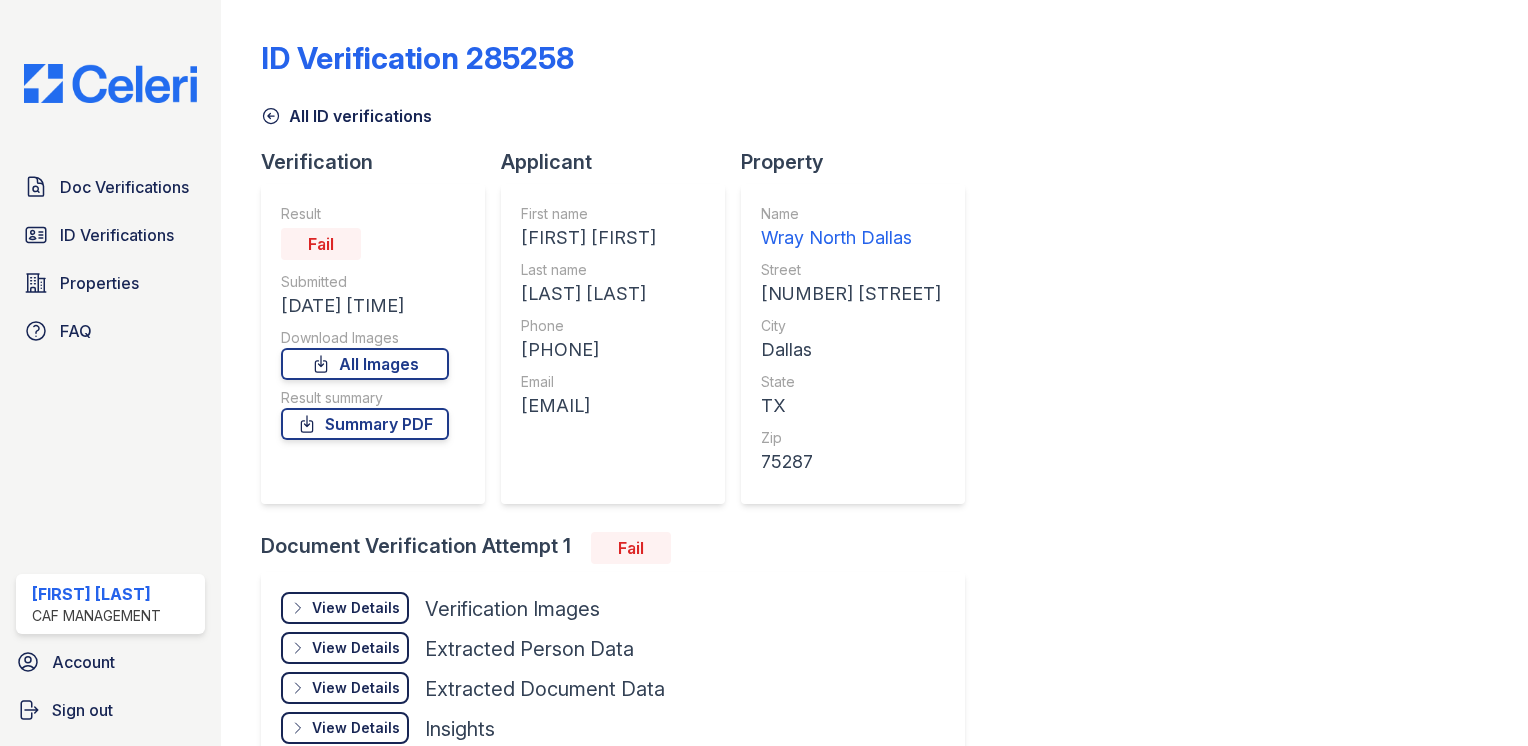 scroll, scrollTop: 0, scrollLeft: 0, axis: both 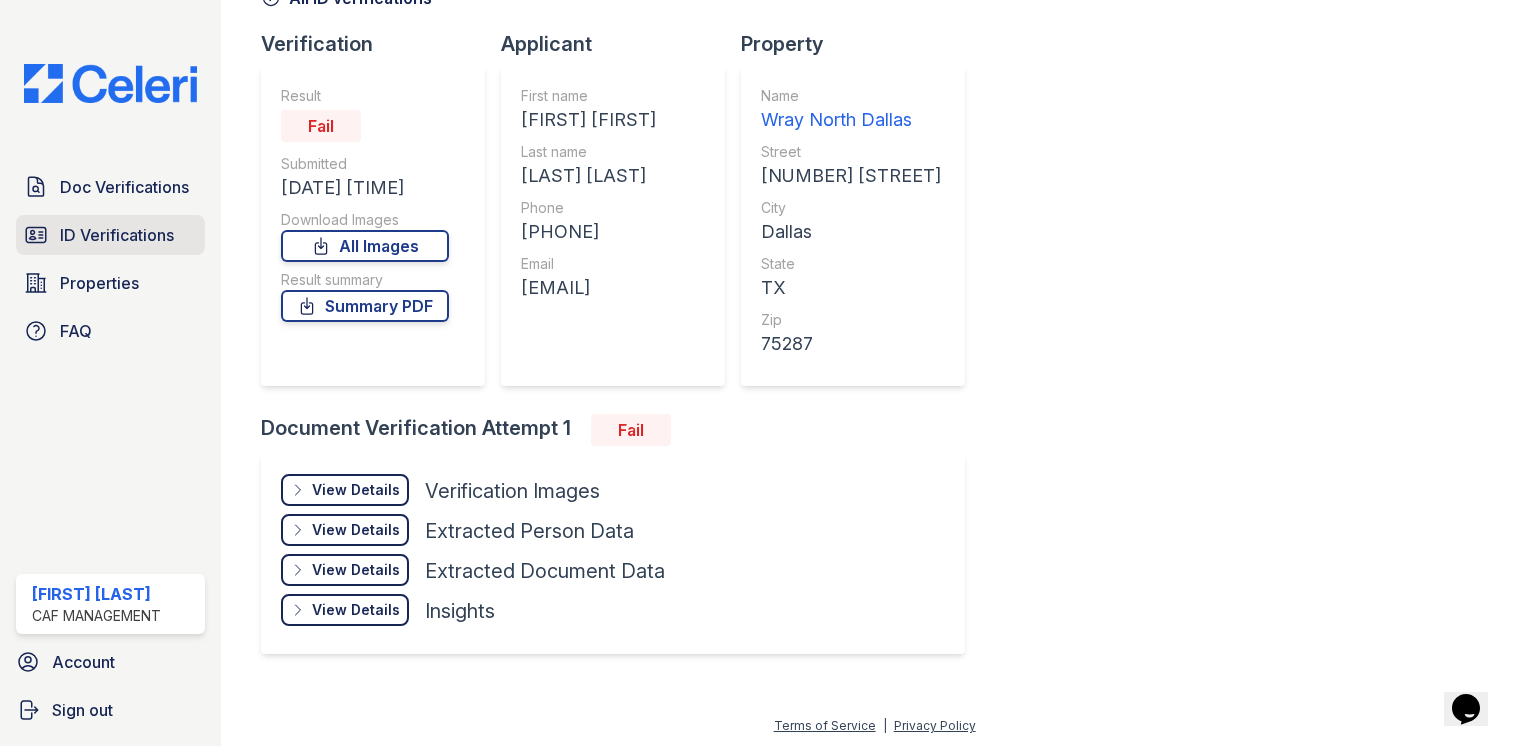 click on "ID Verifications" at bounding box center [110, 235] 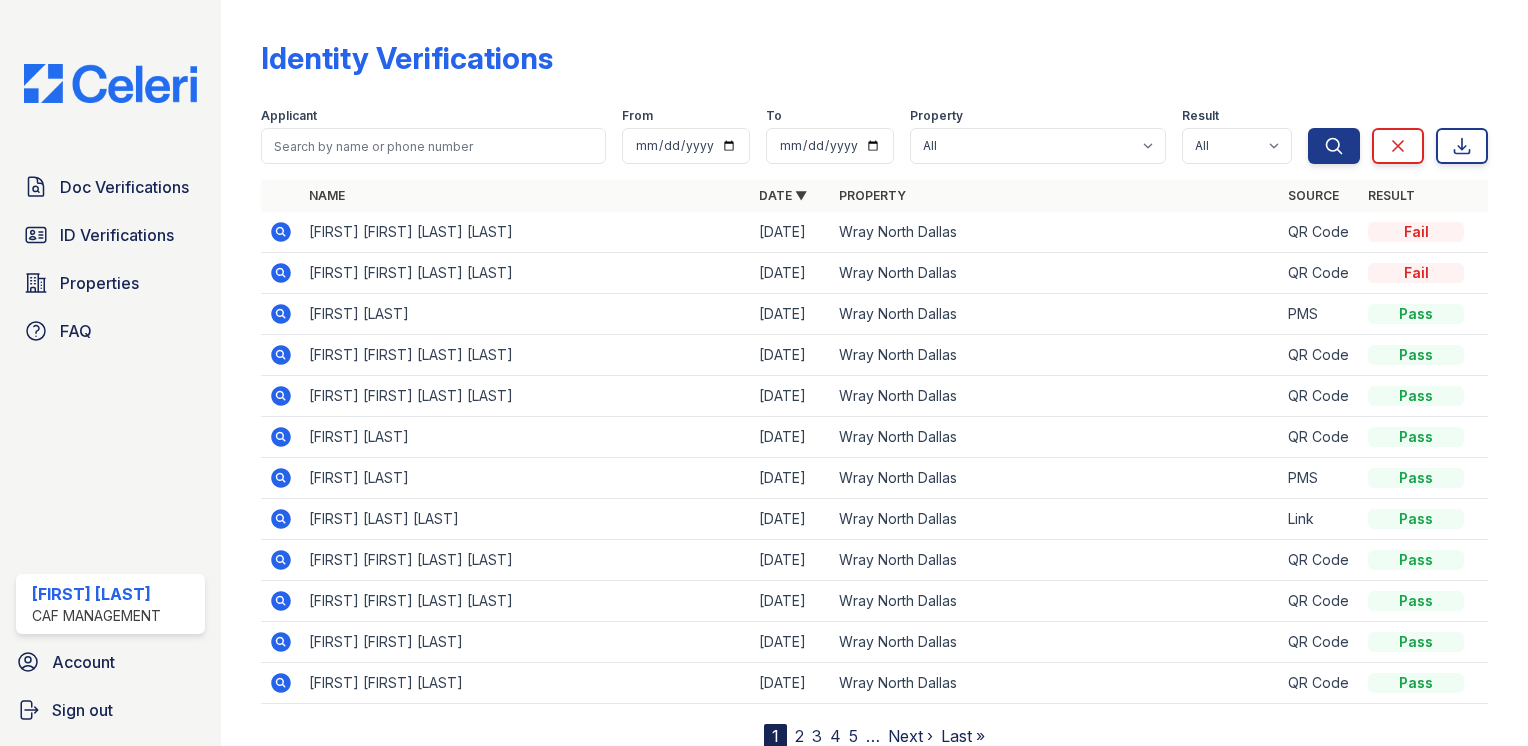 click 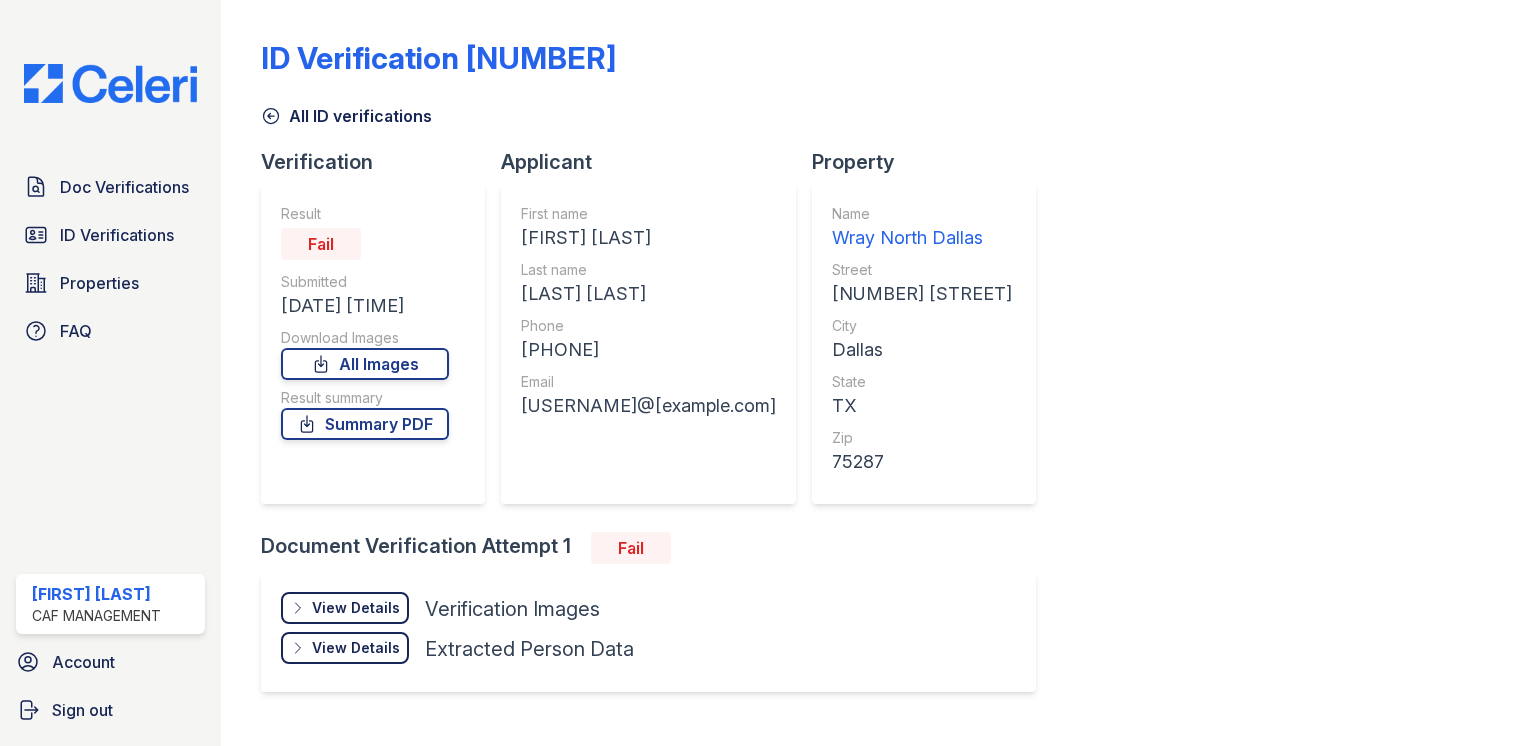 scroll, scrollTop: 0, scrollLeft: 0, axis: both 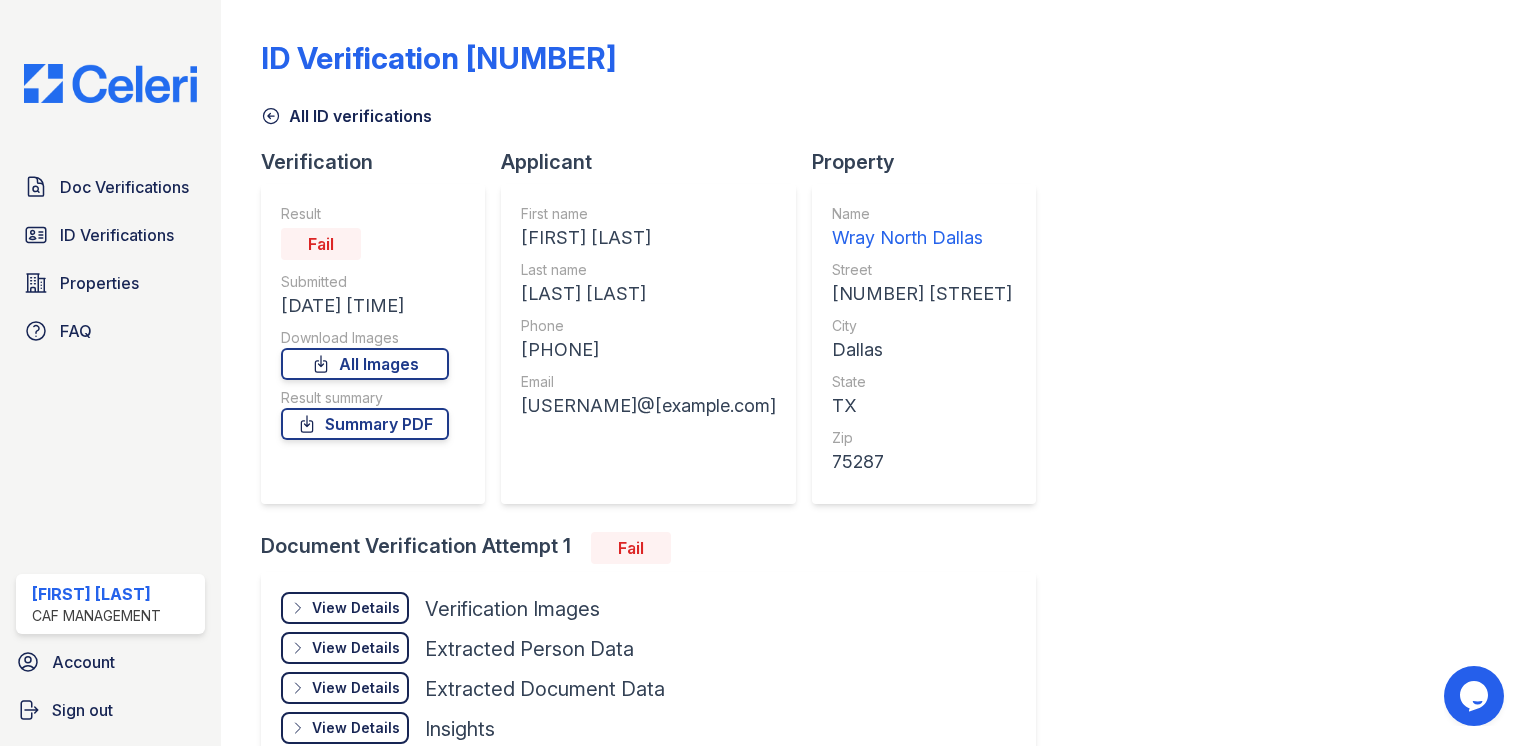 click 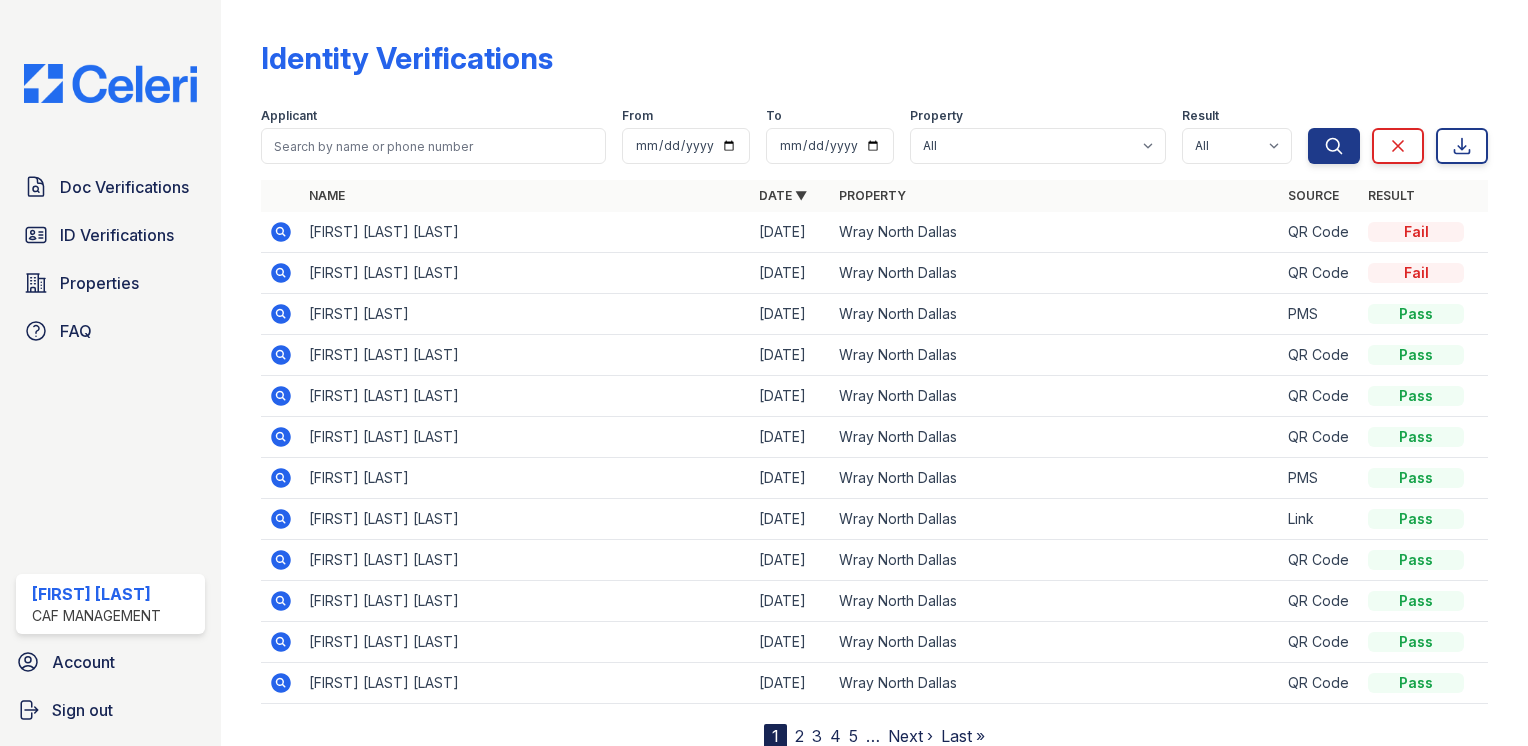 click 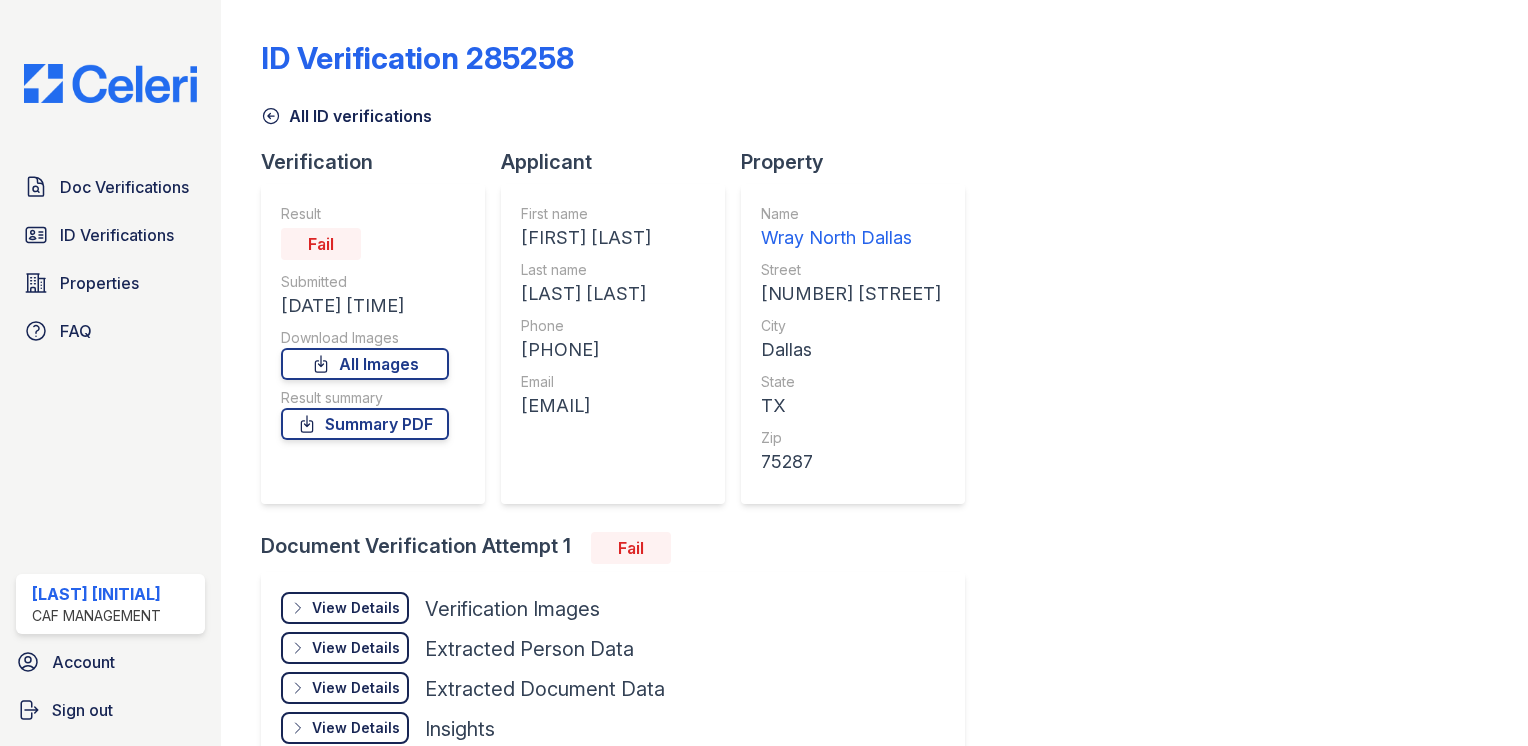 scroll, scrollTop: 0, scrollLeft: 0, axis: both 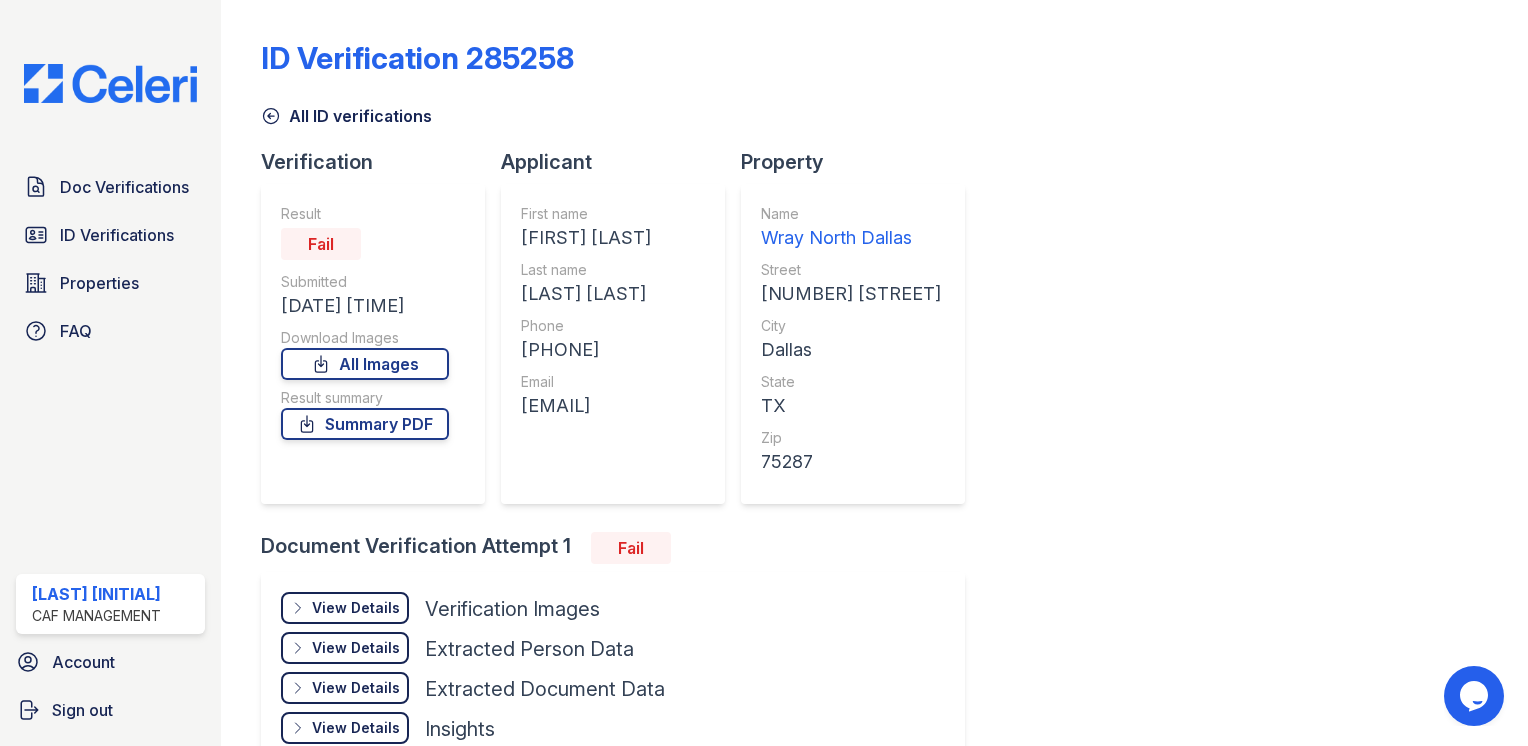 click 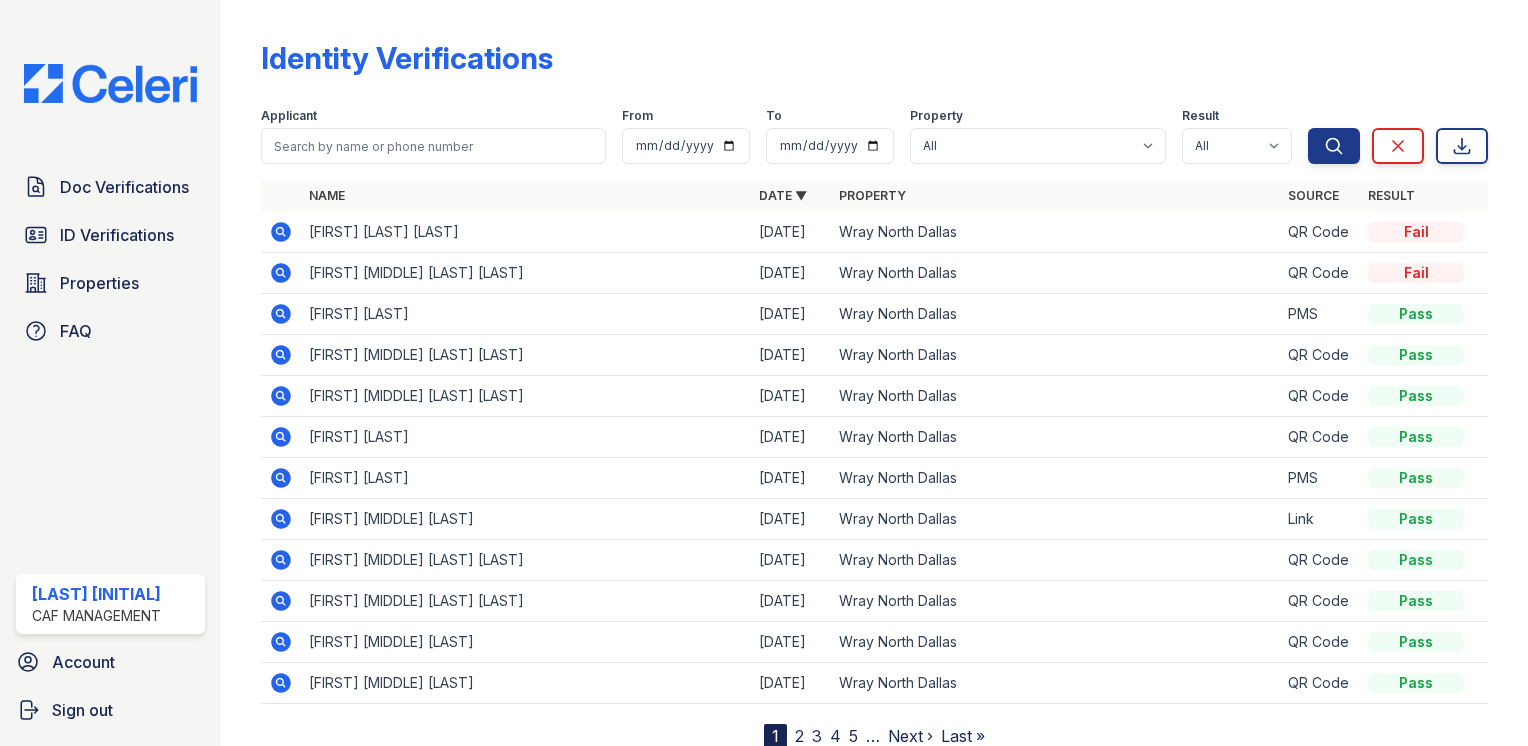 click 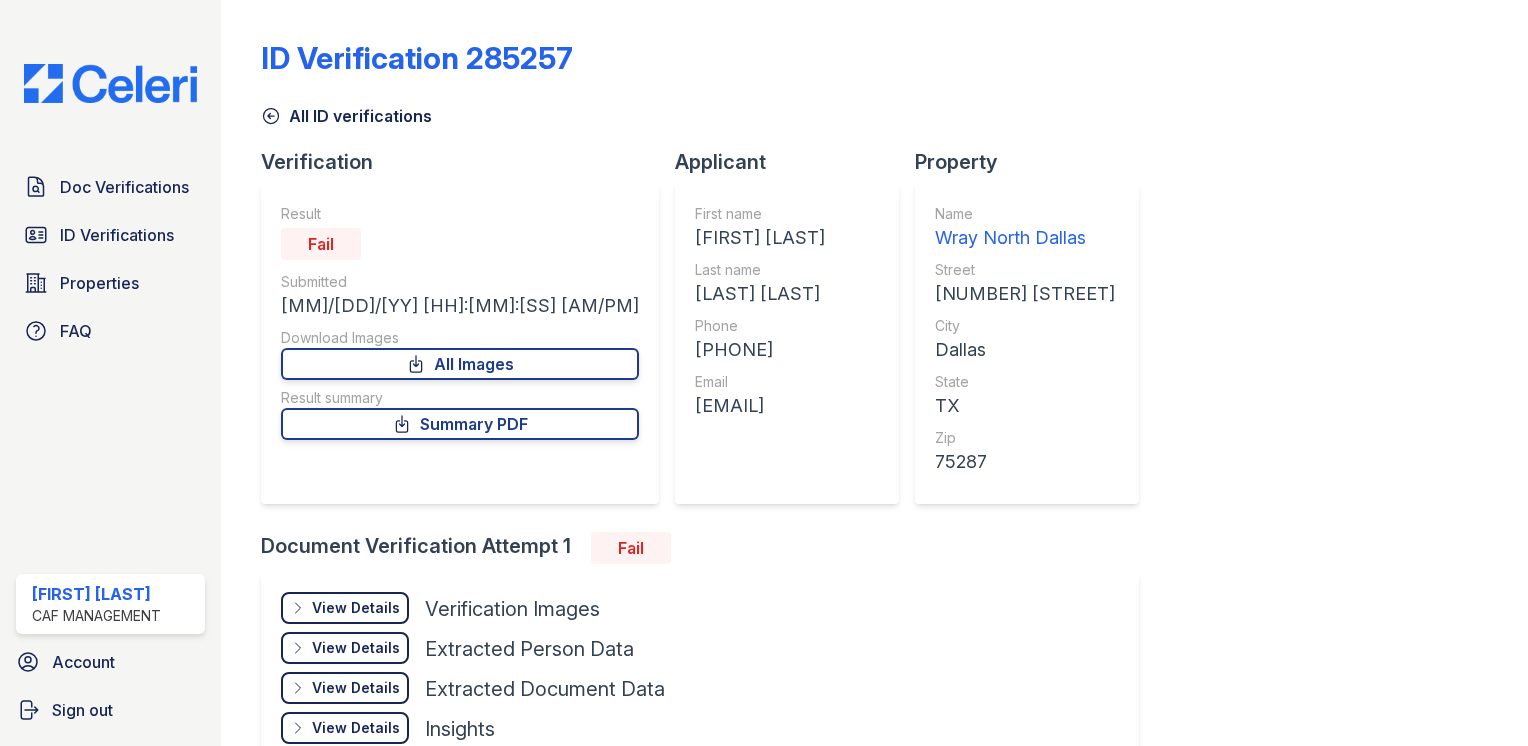 scroll, scrollTop: 0, scrollLeft: 0, axis: both 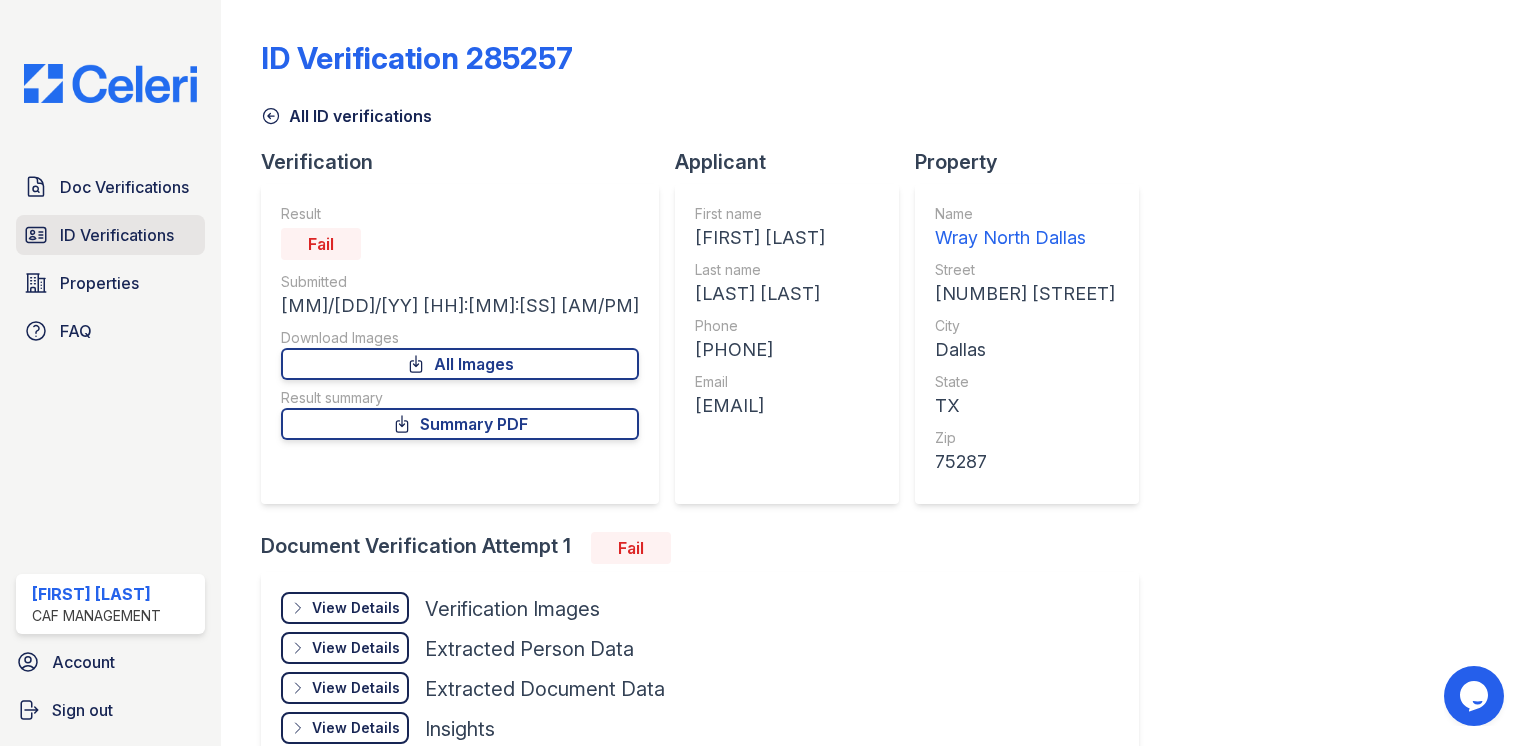 click on "ID Verifications" at bounding box center [110, 235] 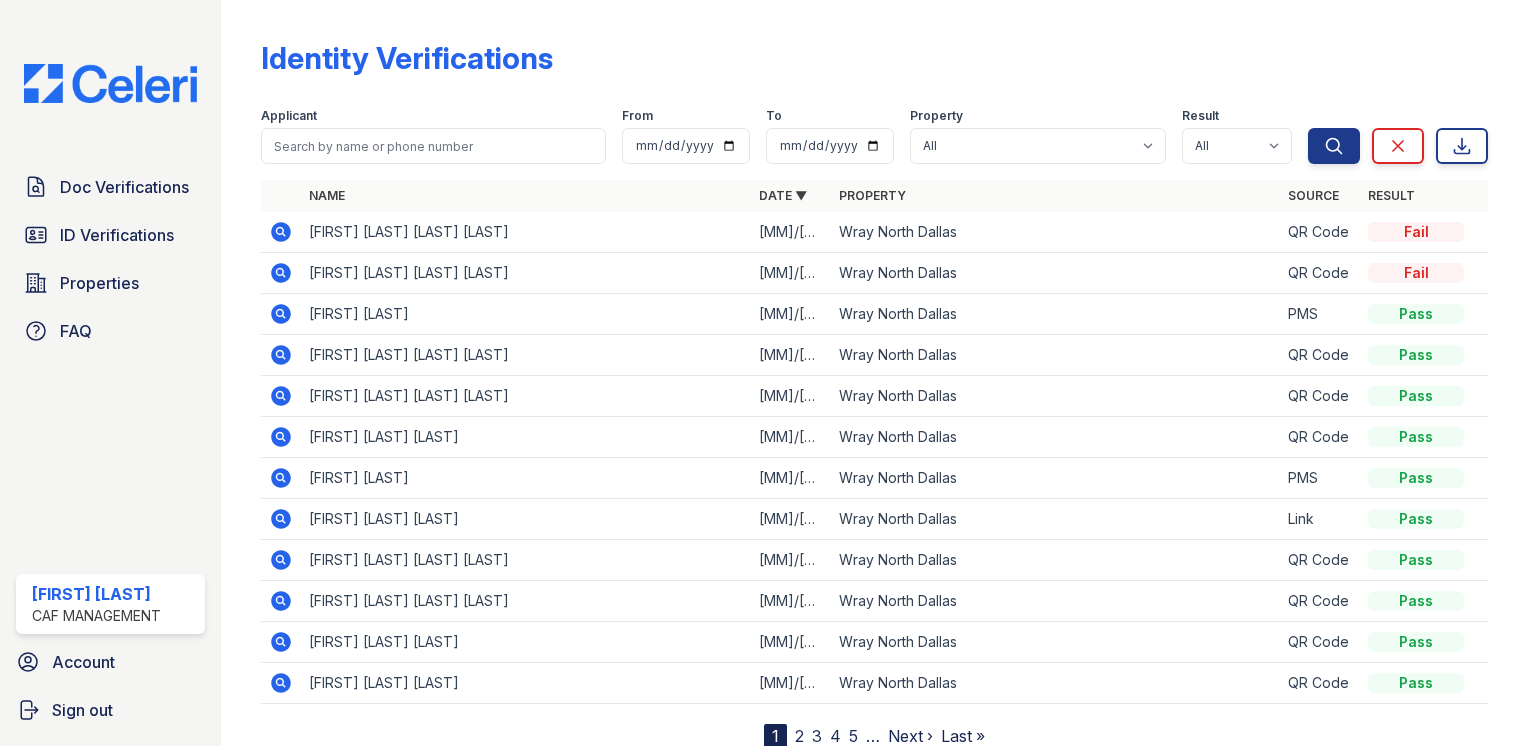 click 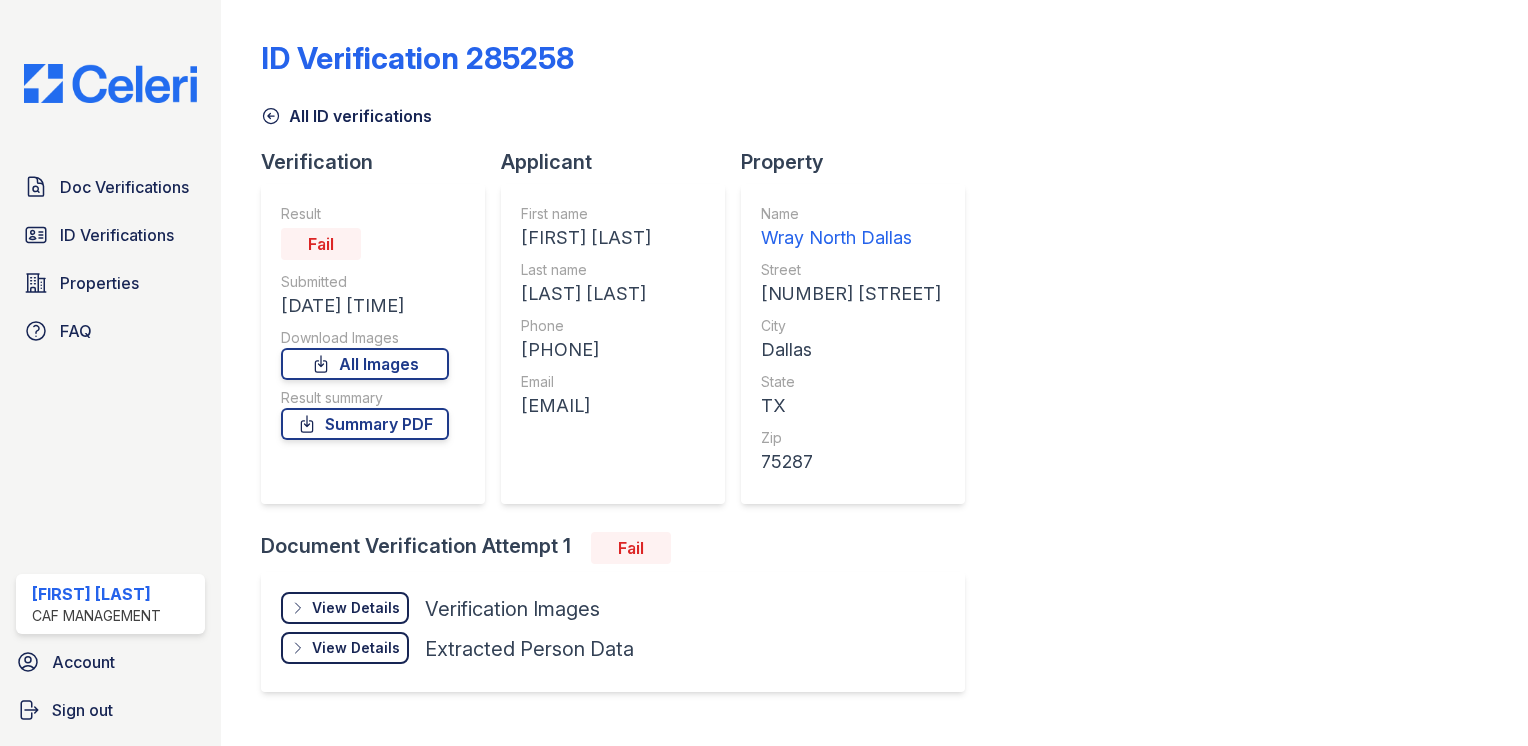 scroll, scrollTop: 0, scrollLeft: 0, axis: both 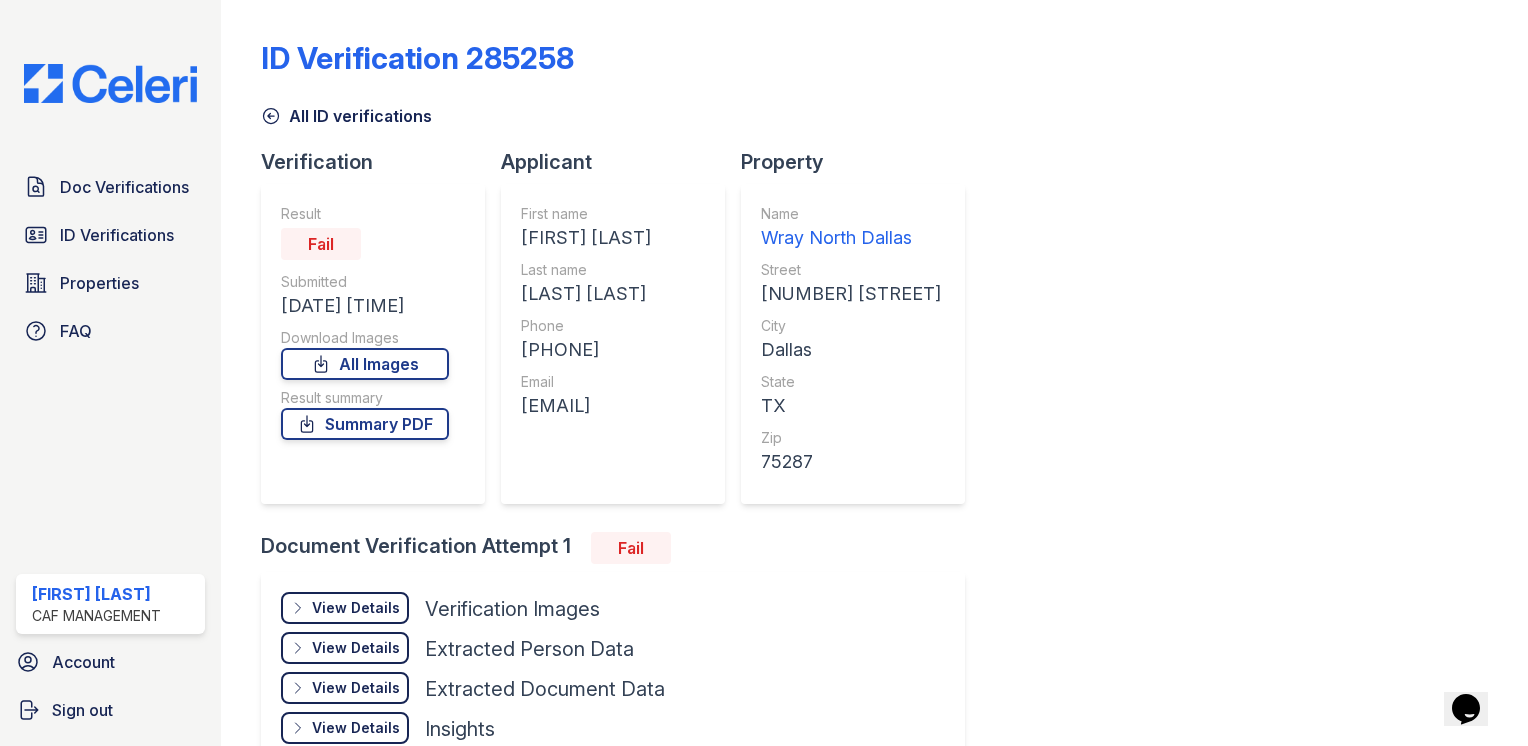click on "All ID verifications" at bounding box center [346, 116] 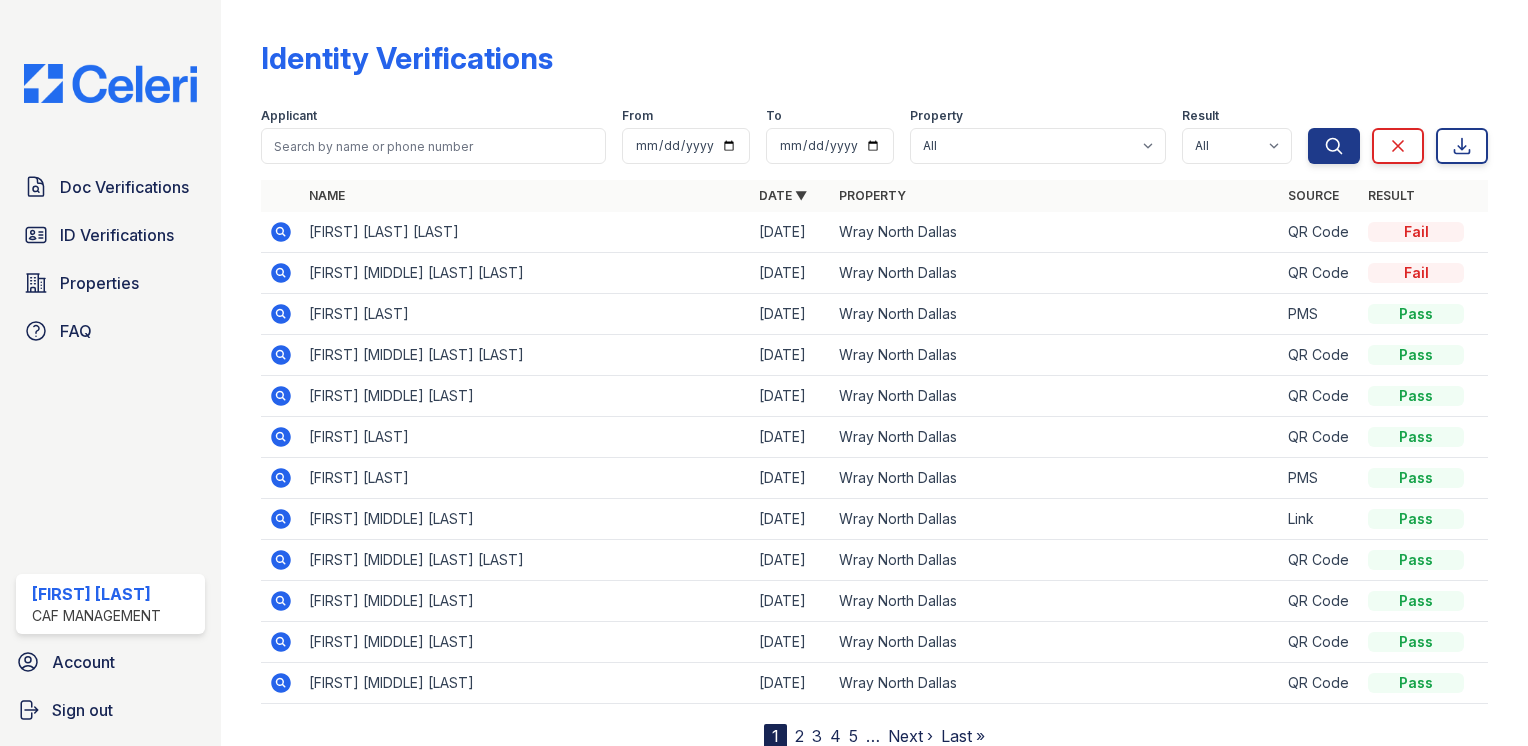 click 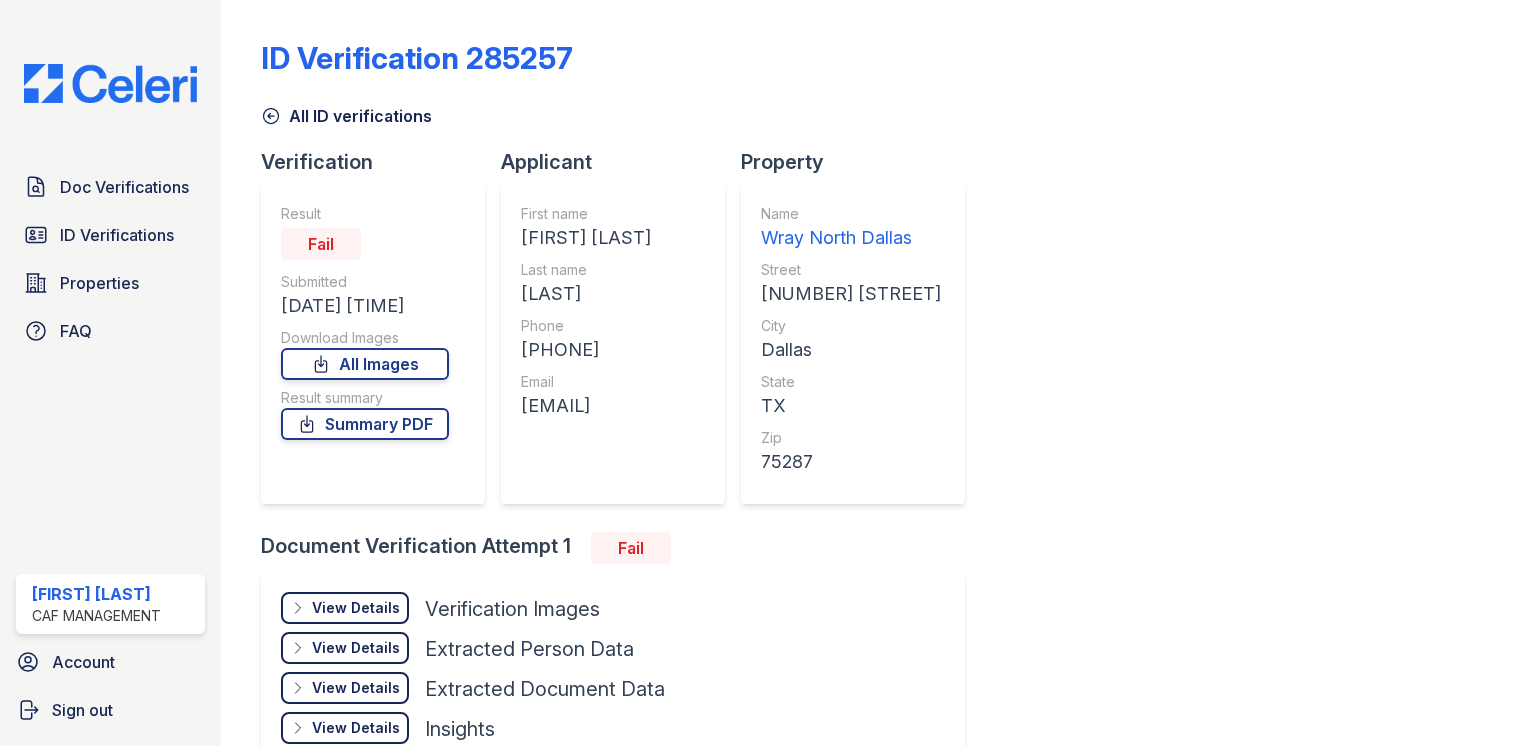 scroll, scrollTop: 0, scrollLeft: 0, axis: both 